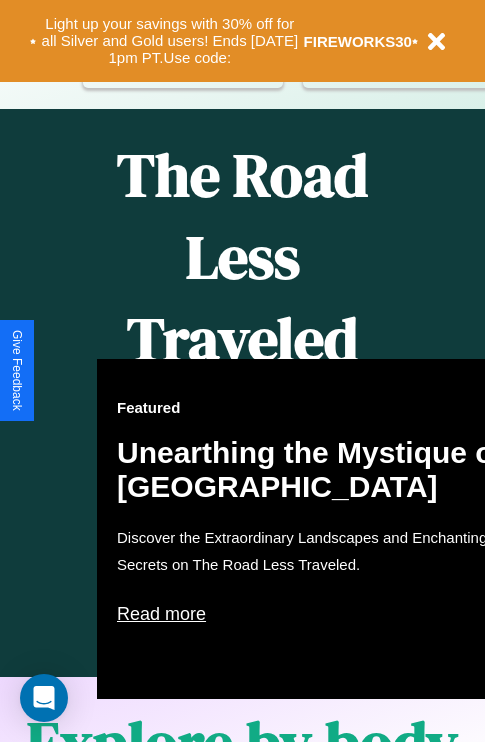 scroll, scrollTop: 817, scrollLeft: 0, axis: vertical 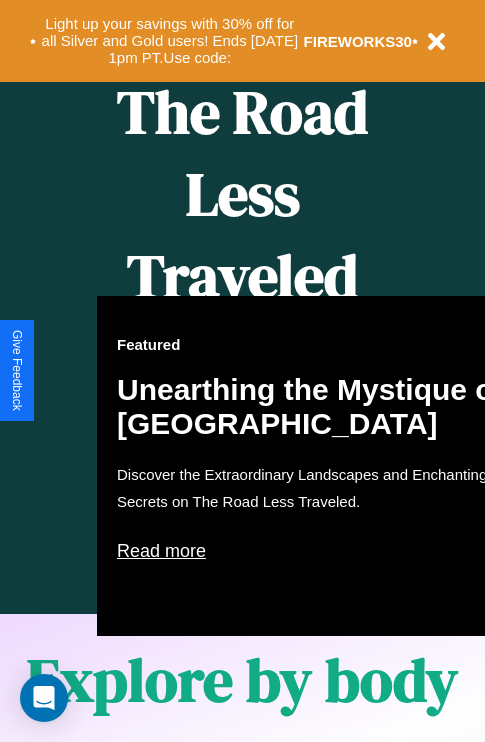 click on "Featured Unearthing the Mystique of [GEOGRAPHIC_DATA] Discover the Extraordinary Landscapes and Enchanting Secrets on The Road Less Traveled. Read more" at bounding box center (317, 466) 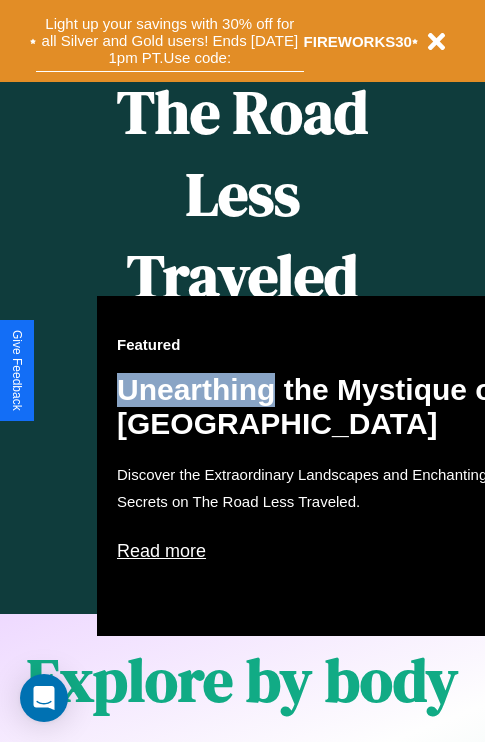 click on "Light up your savings with 30% off for all Silver and Gold users! Ends [DATE] 1pm PT.  Use code:" at bounding box center (170, 41) 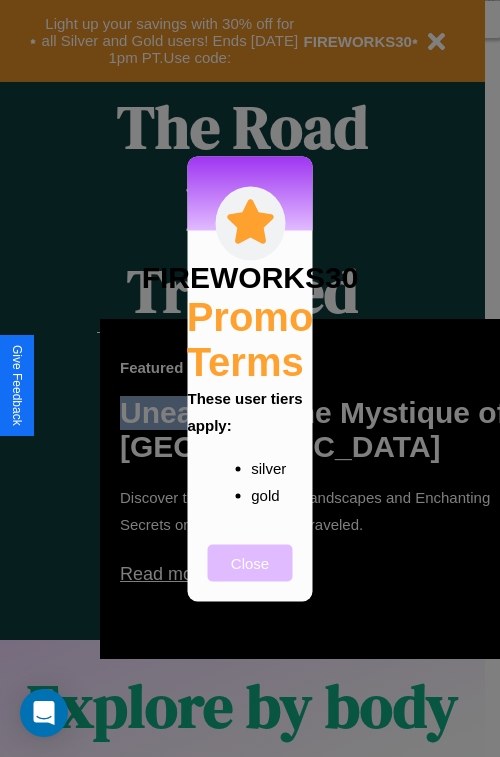 click on "Close" at bounding box center (250, 562) 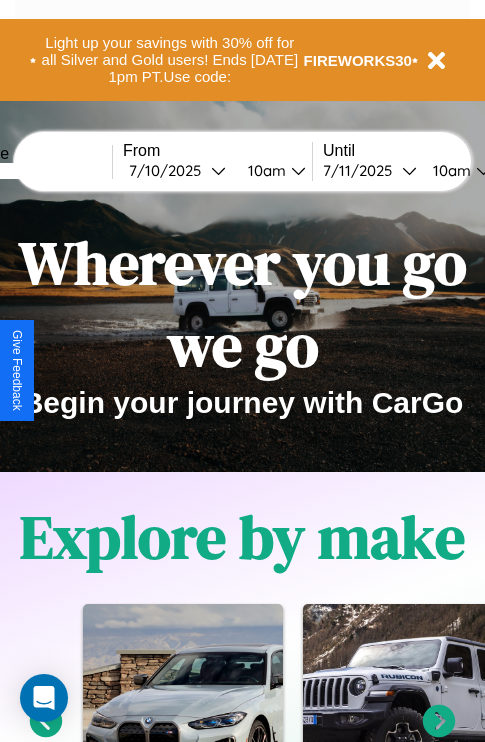 scroll, scrollTop: 0, scrollLeft: 0, axis: both 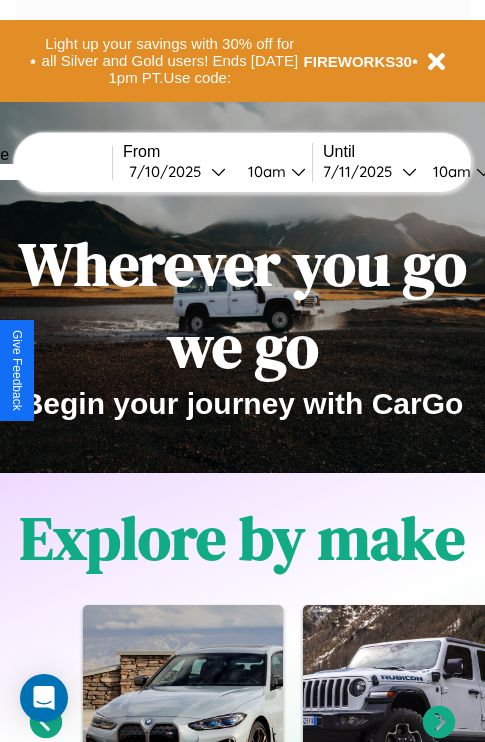 click at bounding box center (37, 172) 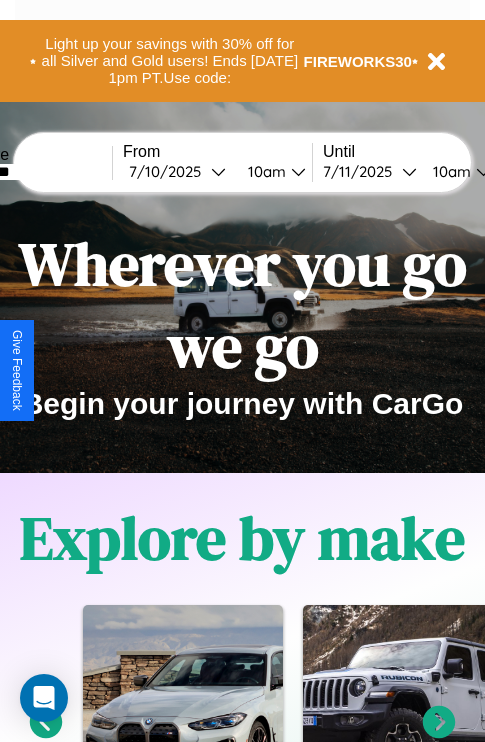 type on "********" 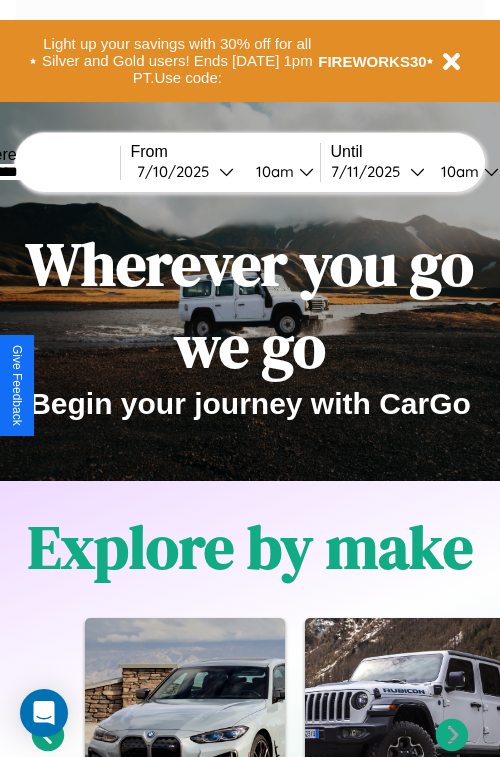 select on "*" 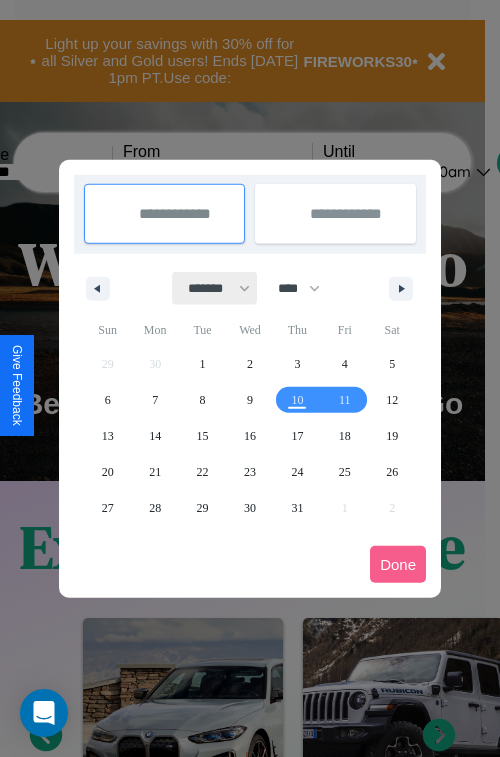 click on "******* ******** ***** ***** *** **** **** ****** ********* ******* ******** ********" at bounding box center [215, 288] 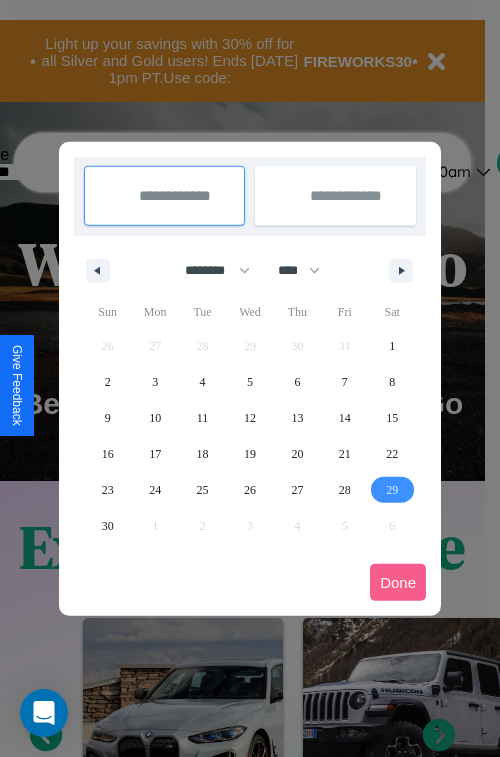 click on "29" at bounding box center (392, 490) 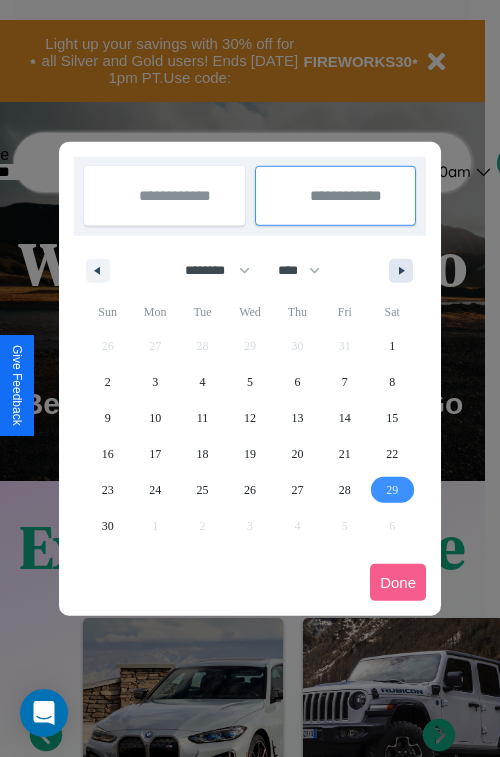 click at bounding box center [405, 271] 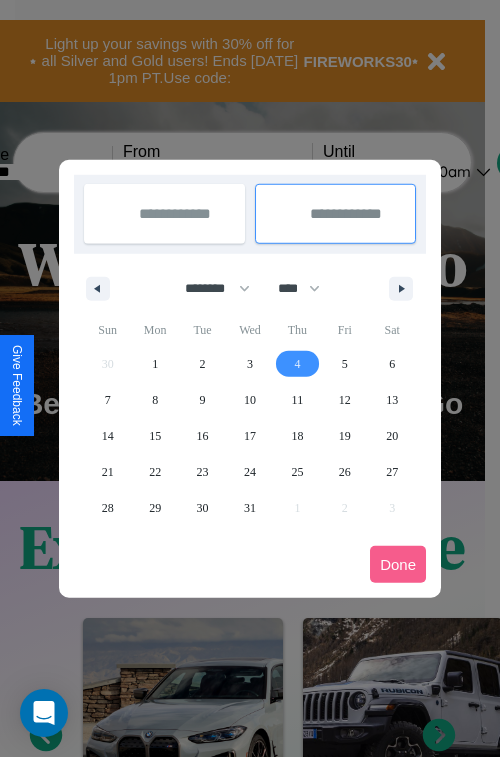 click on "4" at bounding box center (297, 364) 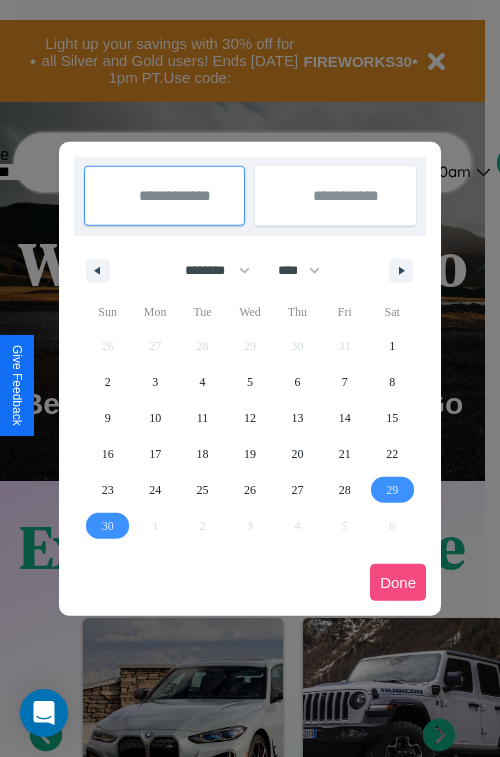 click on "Done" at bounding box center (398, 582) 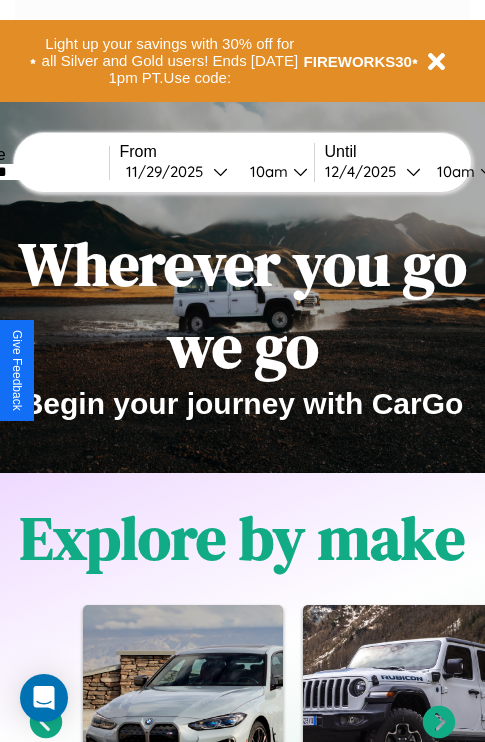 scroll, scrollTop: 0, scrollLeft: 77, axis: horizontal 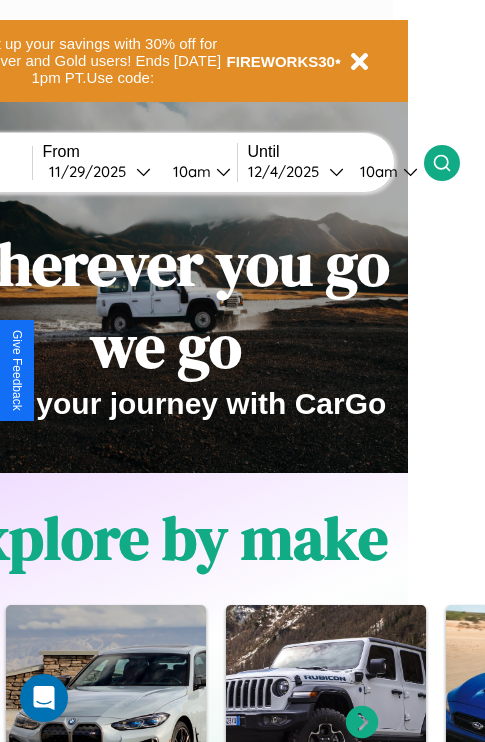 click 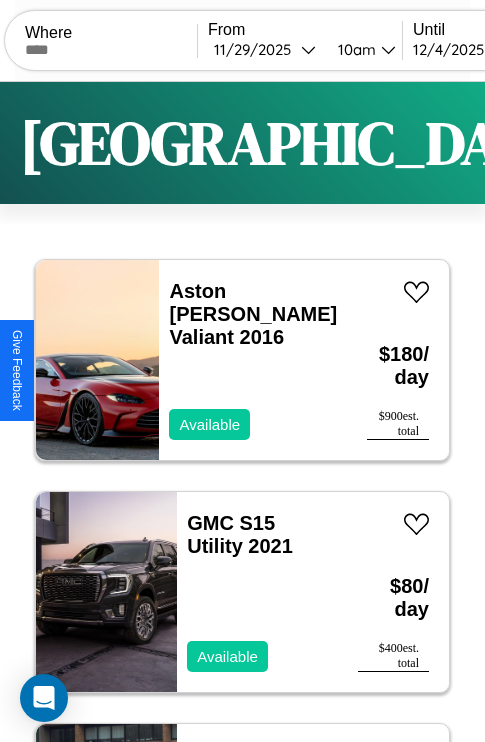 scroll, scrollTop: 79, scrollLeft: 0, axis: vertical 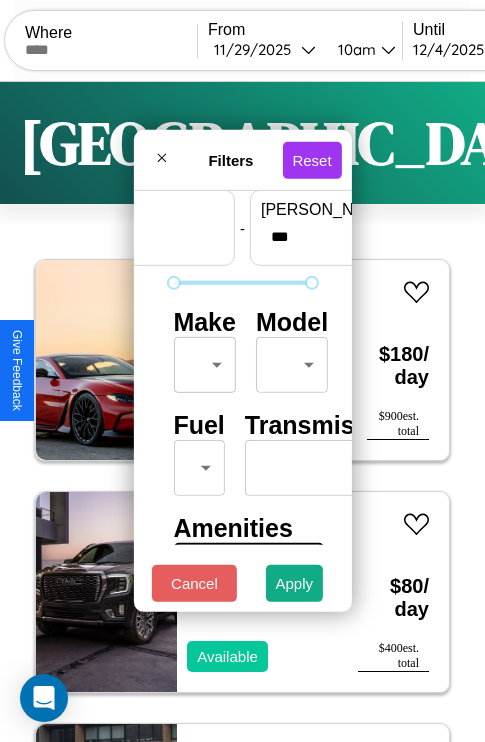 click on "CarGo Where From [DATE] 10am Until [DATE] 10am Become a Host Login Sign Up [GEOGRAPHIC_DATA] Filters 143  cars in this area These cars can be picked up in this city. Aston [PERSON_NAME]   Valiant   2016 Available $ 180  / day $ 900  est. total GMC   S15 Utility   2021 Available $ 80  / day $ 400  est. total Honda   TRX450S   2024 Available $ 160  / day $ 800  est. total Acura   Integra   2018 Unavailable $ 110  / day $ 550  est. total Toyota   4-Runner   2016 Available $ 160  / day $ 800  est. total Acura   ZDX   2019 Available $ 40  / day $ 200  est. total Ford   CFT8000   2017 Available $ 80  / day $ 400  est. total Chrysler   300   2023 Unavailable $ 90  / day $ 450  est. total Infiniti   M45   2022 Available $ 200  / day $ 1000  est. total Audi   A8 e   2023 Available $ 160  / day $ 800  est. total Mercedes   ML-Class   2022 Unavailable $ 190  / day $ 950  est. total Lamborghini   Murcielago   2021 Available $ 40  / day $ 200  est. total Dodge   Conquest   2016 Available $ 100  / day $ 500  est. total   RX" at bounding box center [242, 412] 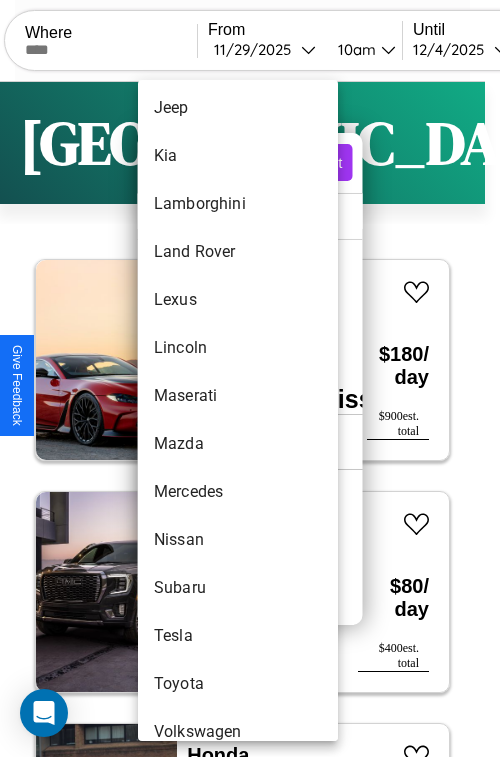 scroll, scrollTop: 1083, scrollLeft: 0, axis: vertical 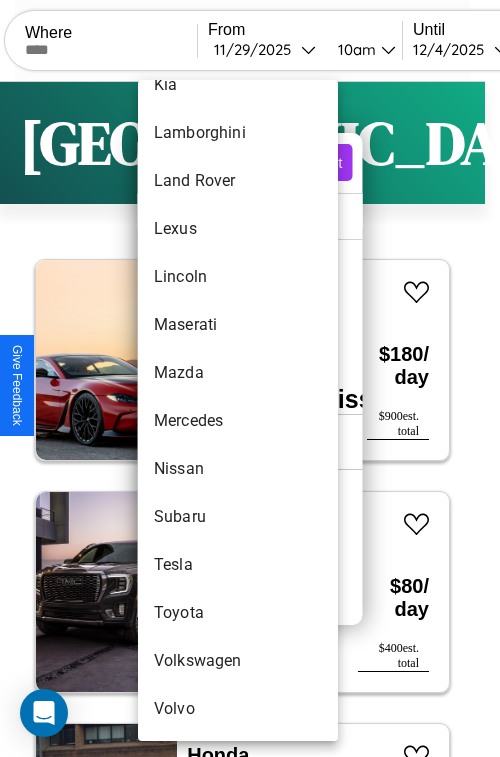 click on "Volkswagen" at bounding box center [238, 661] 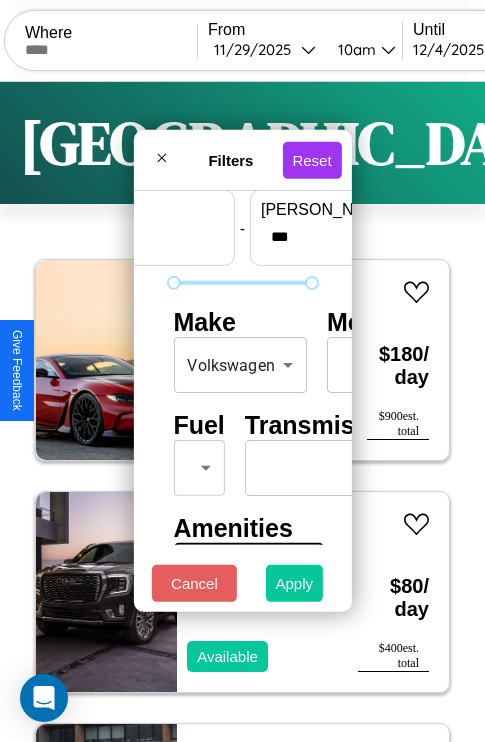 click on "Apply" at bounding box center (295, 583) 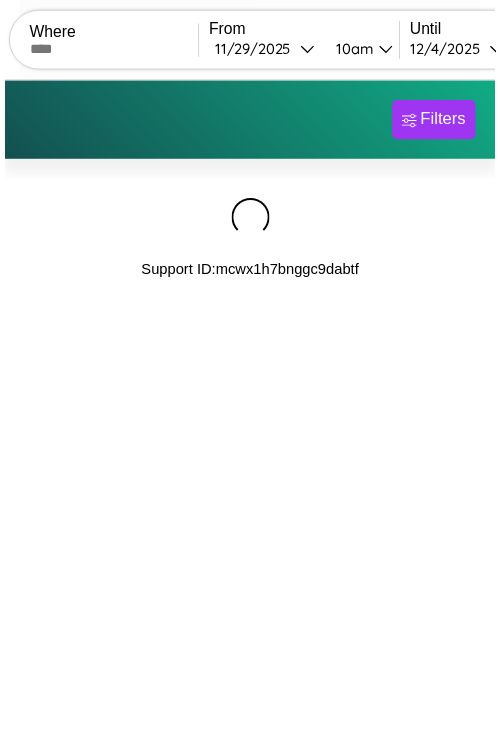 scroll, scrollTop: 0, scrollLeft: 0, axis: both 